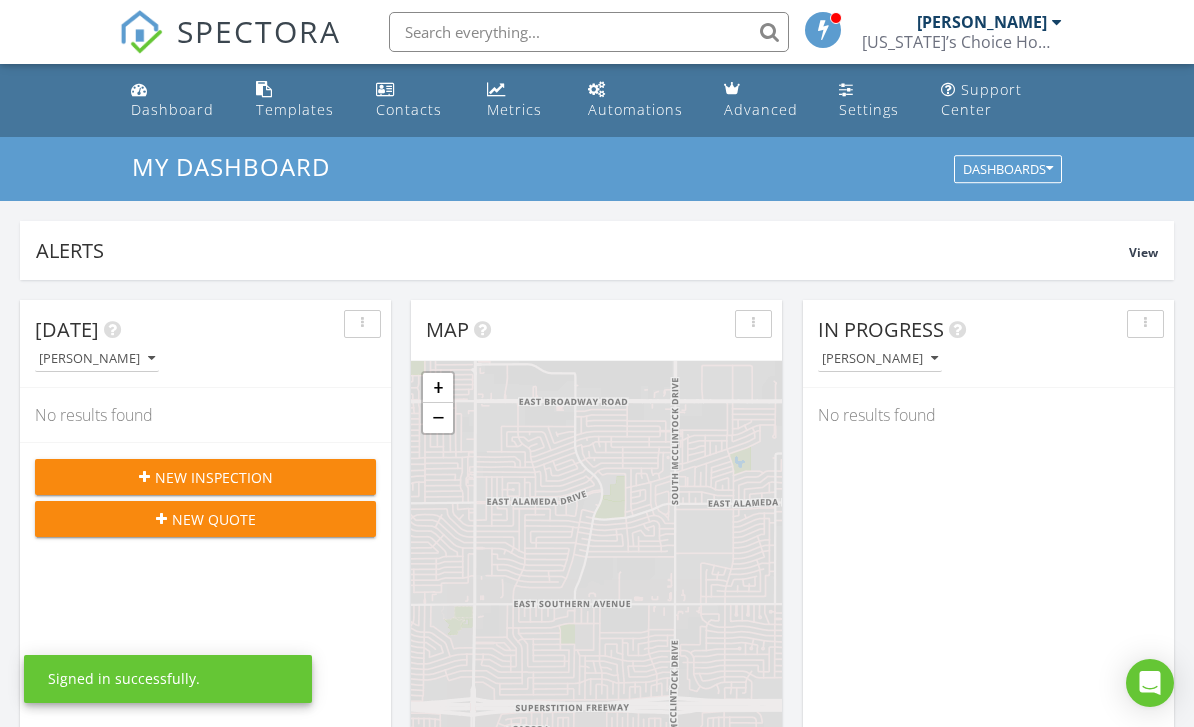 scroll, scrollTop: 0, scrollLeft: 0, axis: both 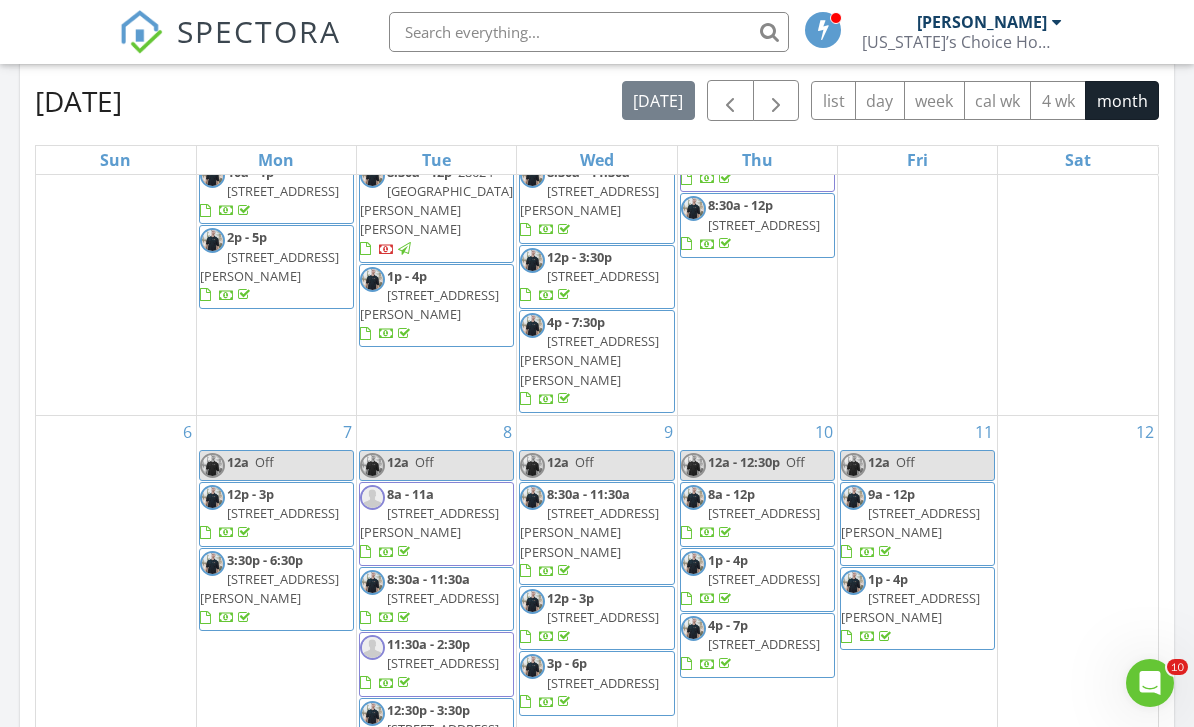 click on "12" at bounding box center [1078, 642] 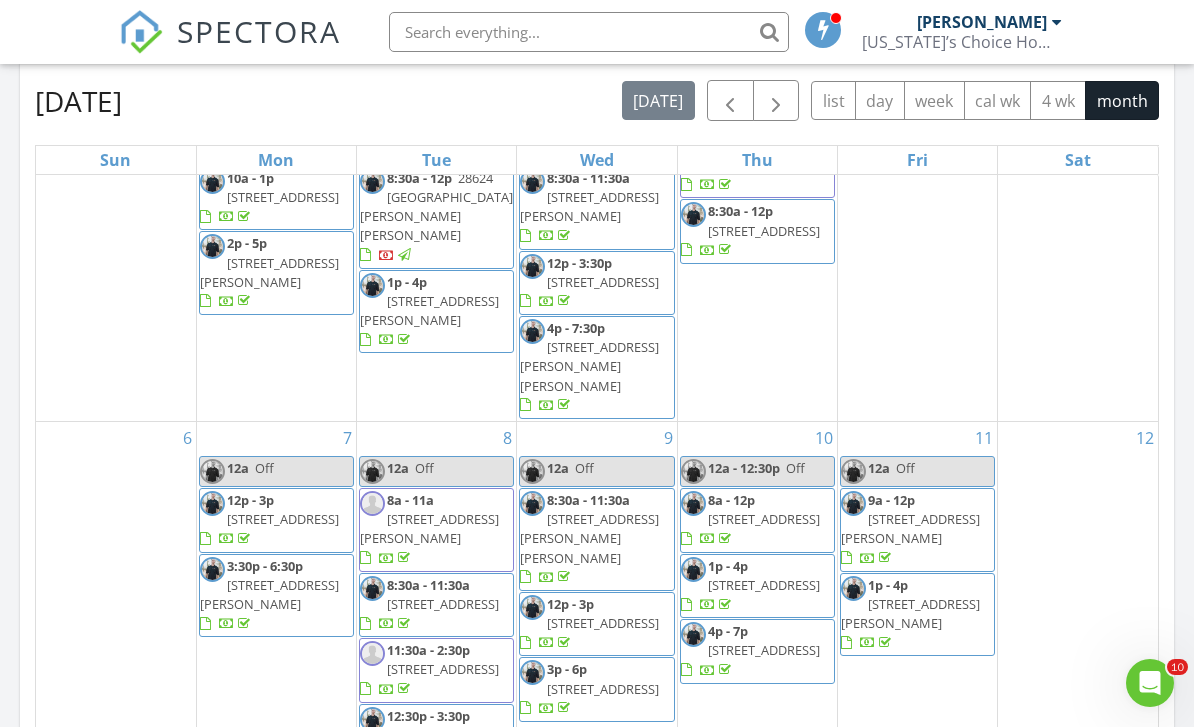 scroll, scrollTop: 73, scrollLeft: 0, axis: vertical 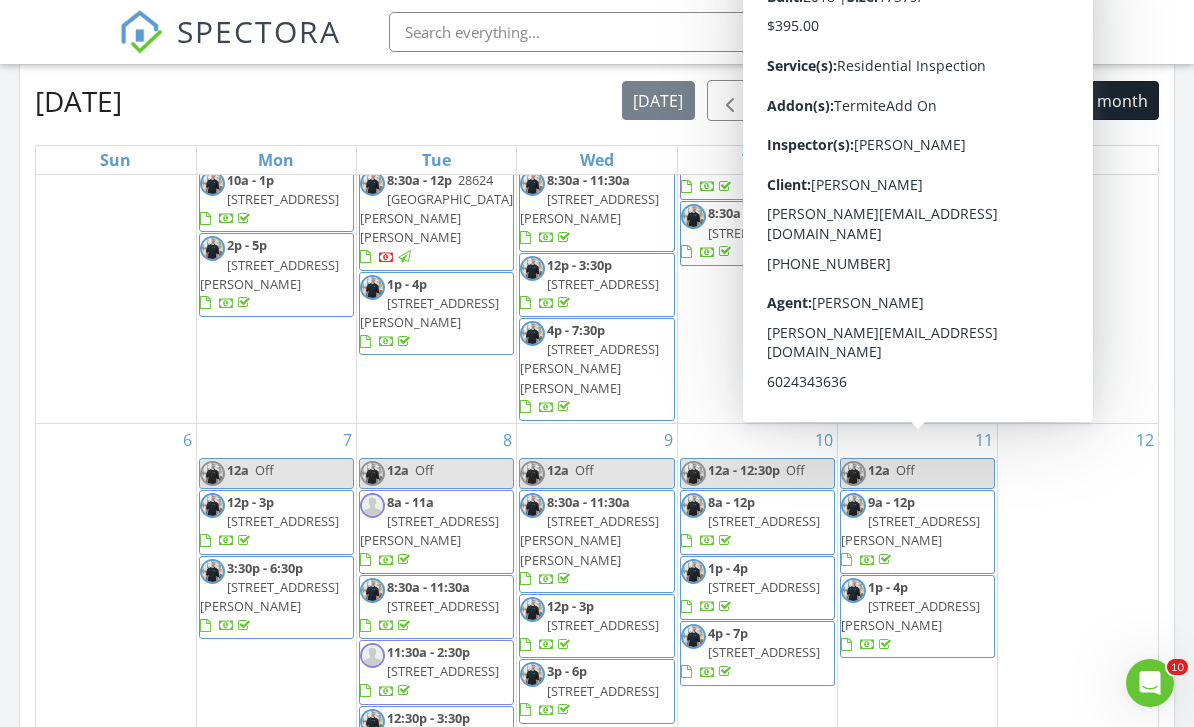 click on "802 W Buist Ave, Phoenix 85041" at bounding box center [910, 530] 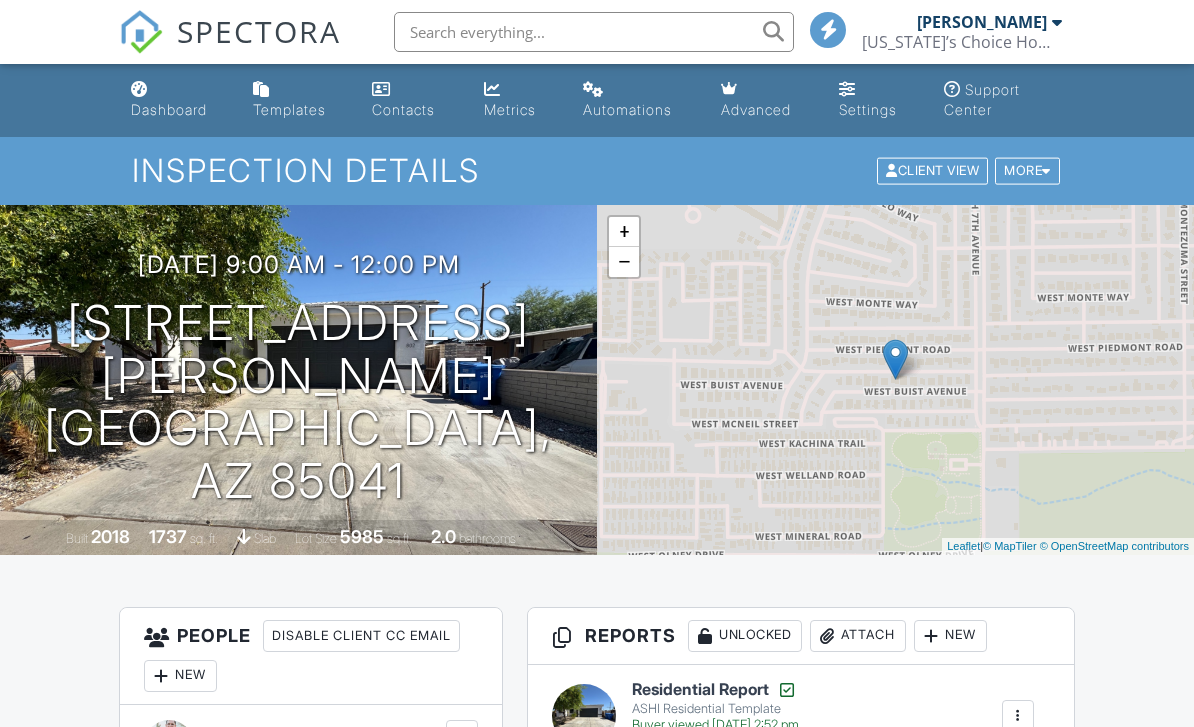 scroll, scrollTop: 0, scrollLeft: 0, axis: both 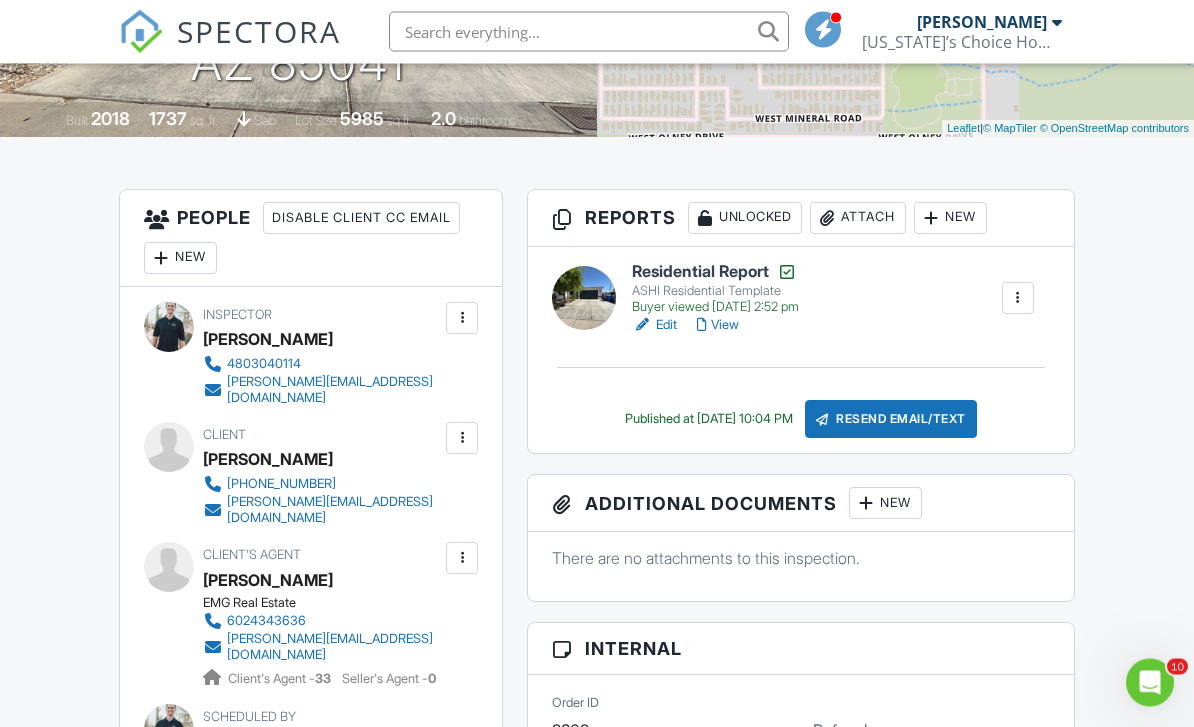 click on "View" at bounding box center [718, 326] 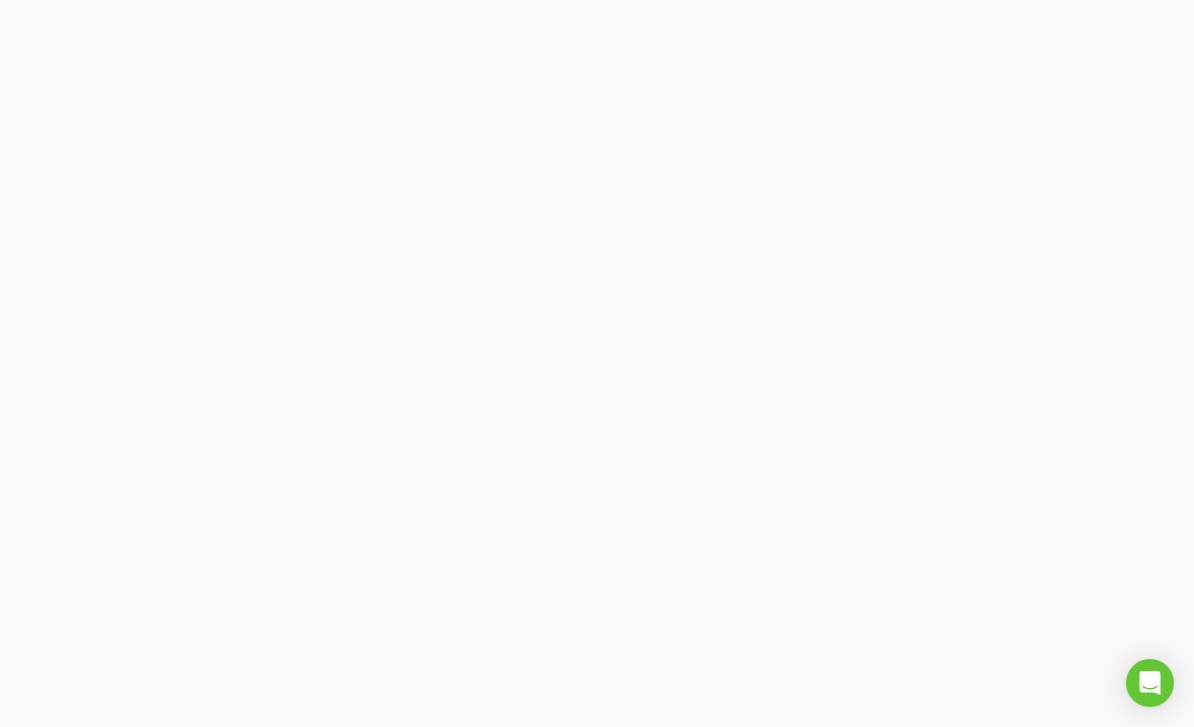 scroll, scrollTop: 0, scrollLeft: 0, axis: both 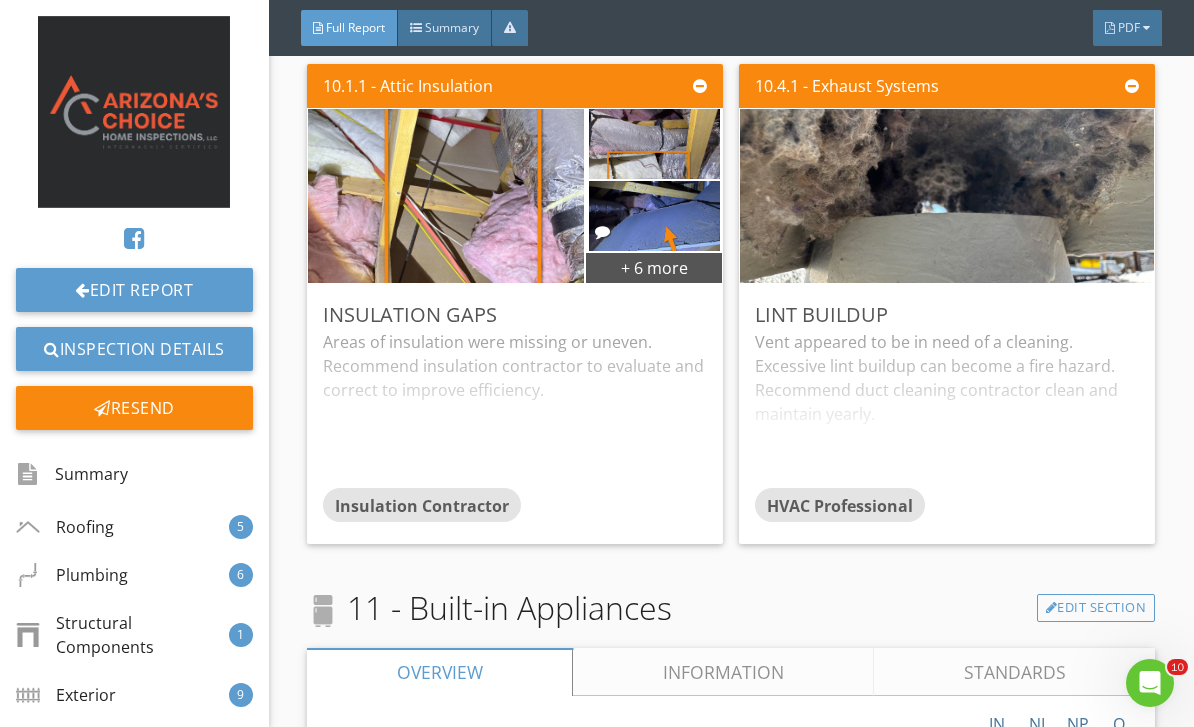 click at bounding box center [947, 196] 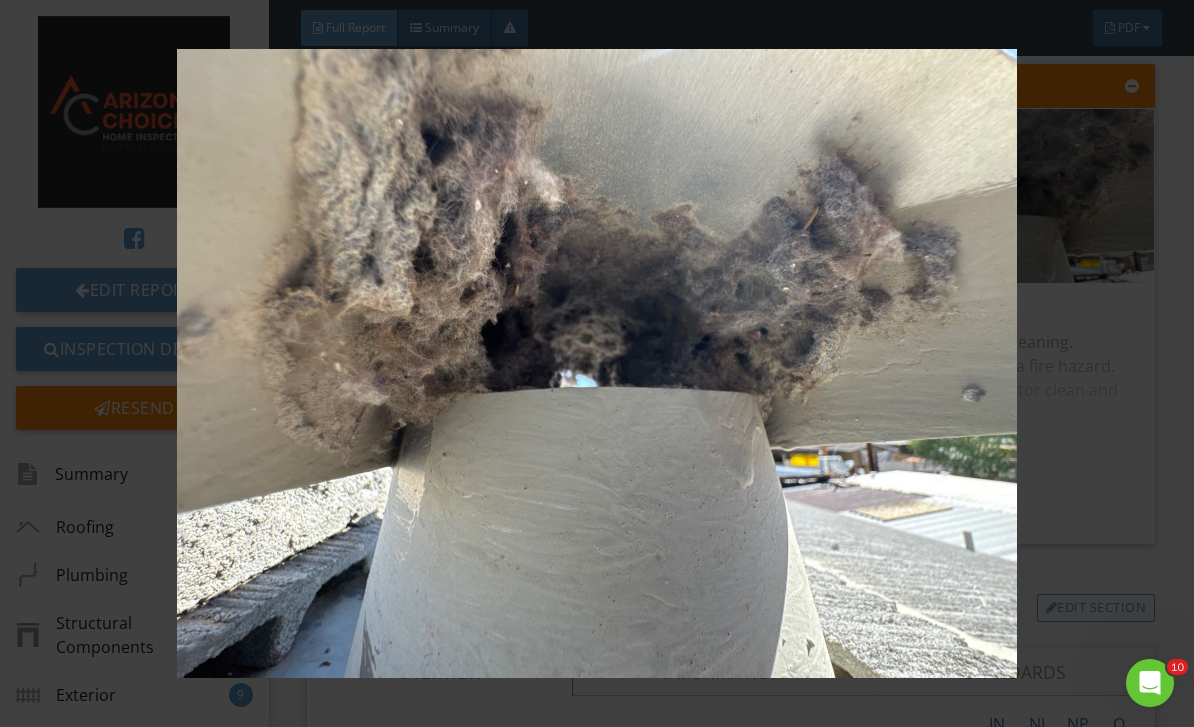 click at bounding box center (597, 364) 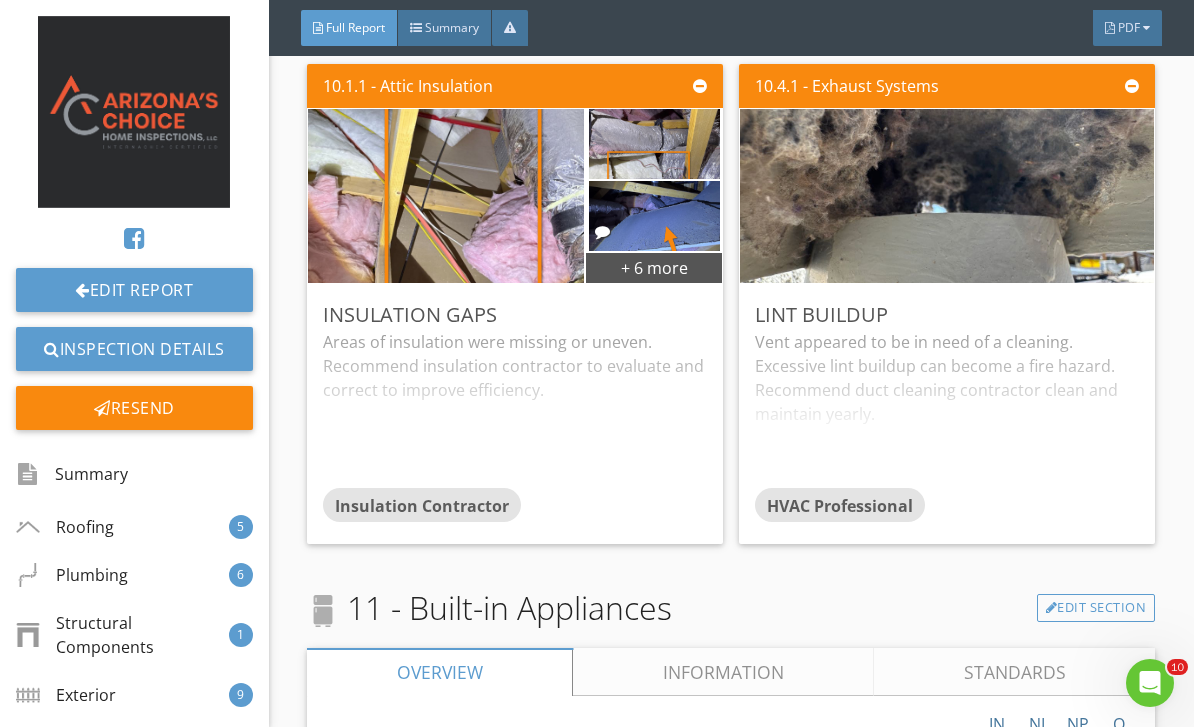 click at bounding box center [947, 196] 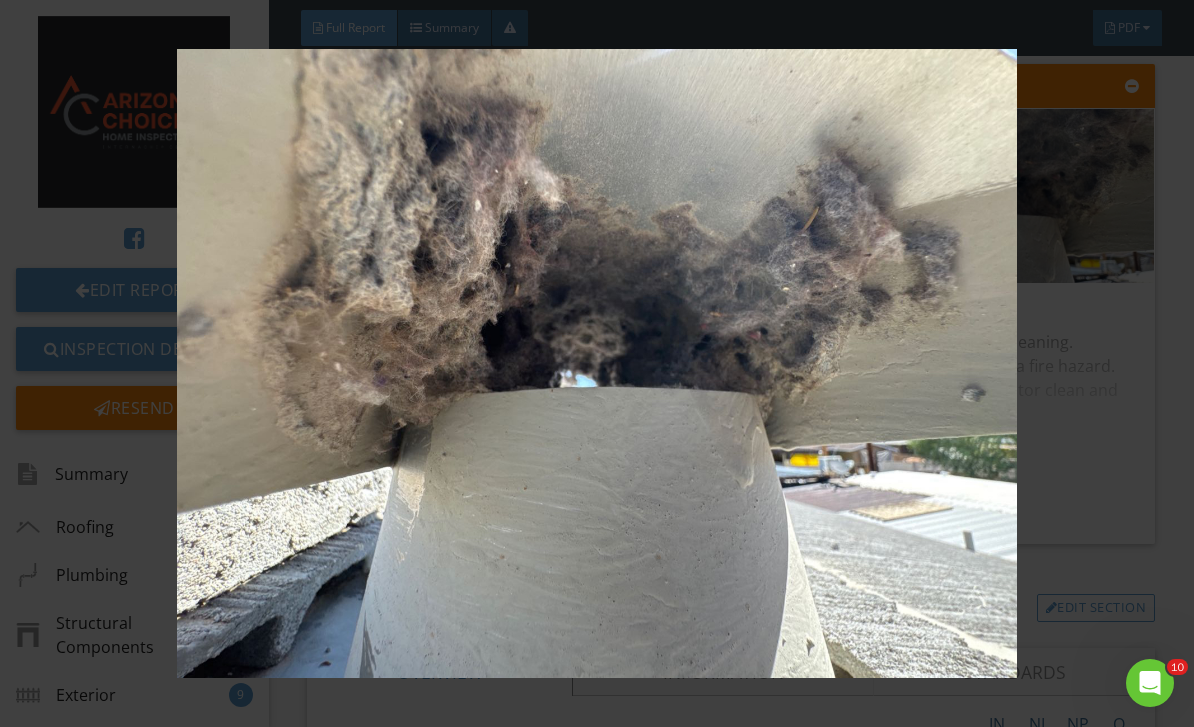click at bounding box center [597, 364] 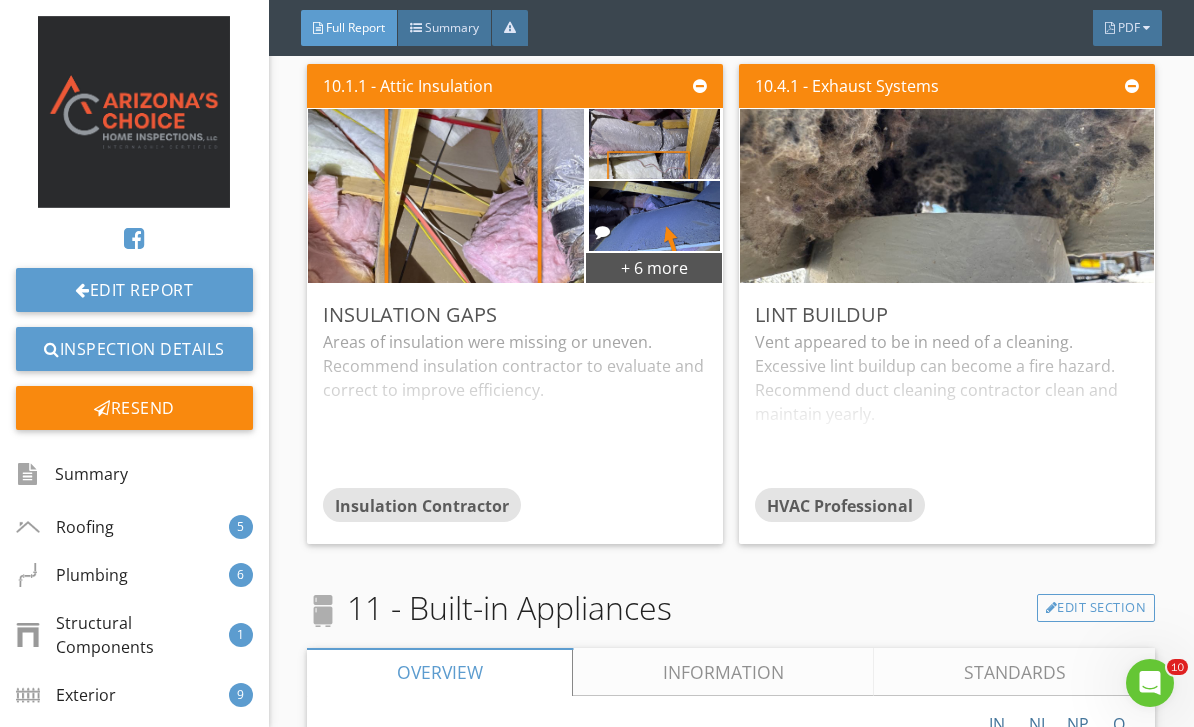 click on "Lint buildup
Vent appeared to be in need of a cleaning. Excessive lint buildup can become a fire hazard. Recommend duct cleaning contractor clean and maintain yearly.   HVAC Professional
Edit" at bounding box center [947, 414] 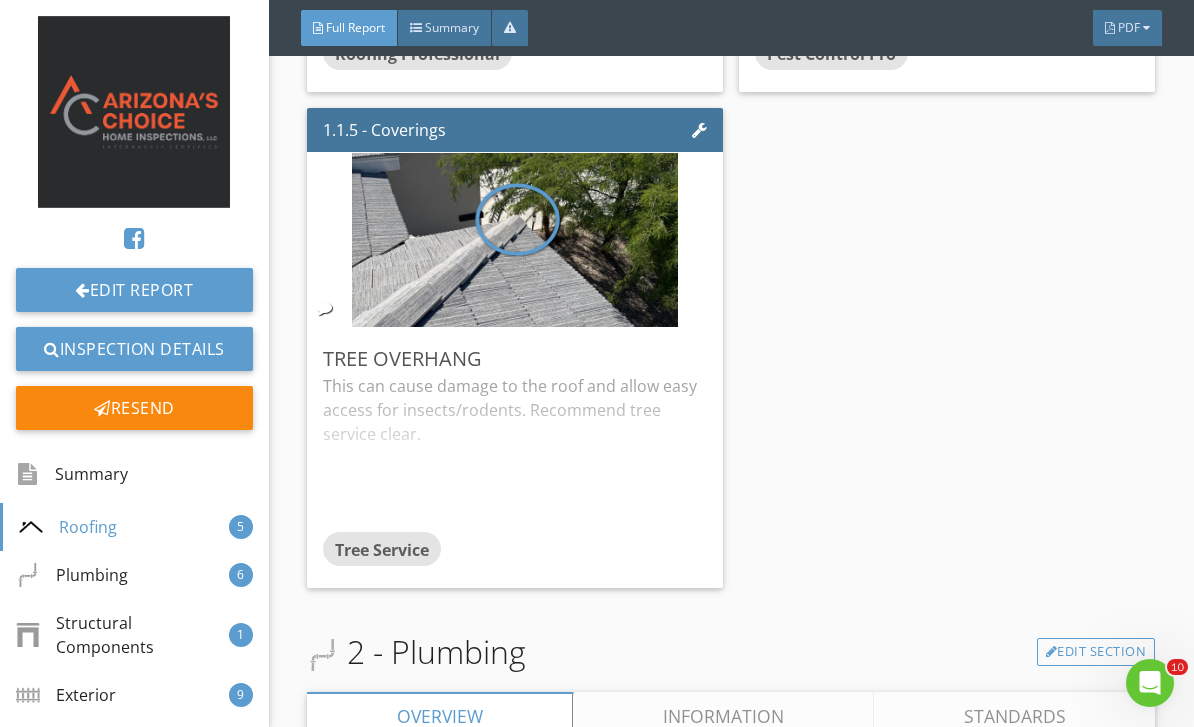 scroll, scrollTop: 1849, scrollLeft: 0, axis: vertical 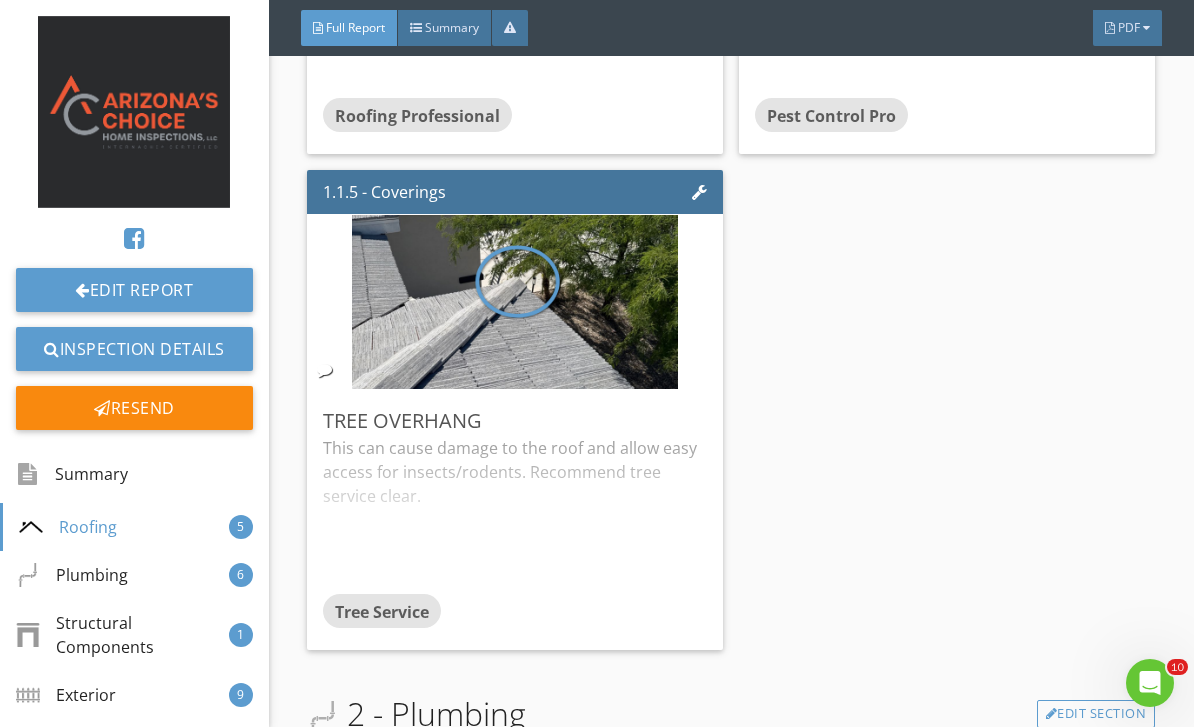 click at bounding box center [515, 302] 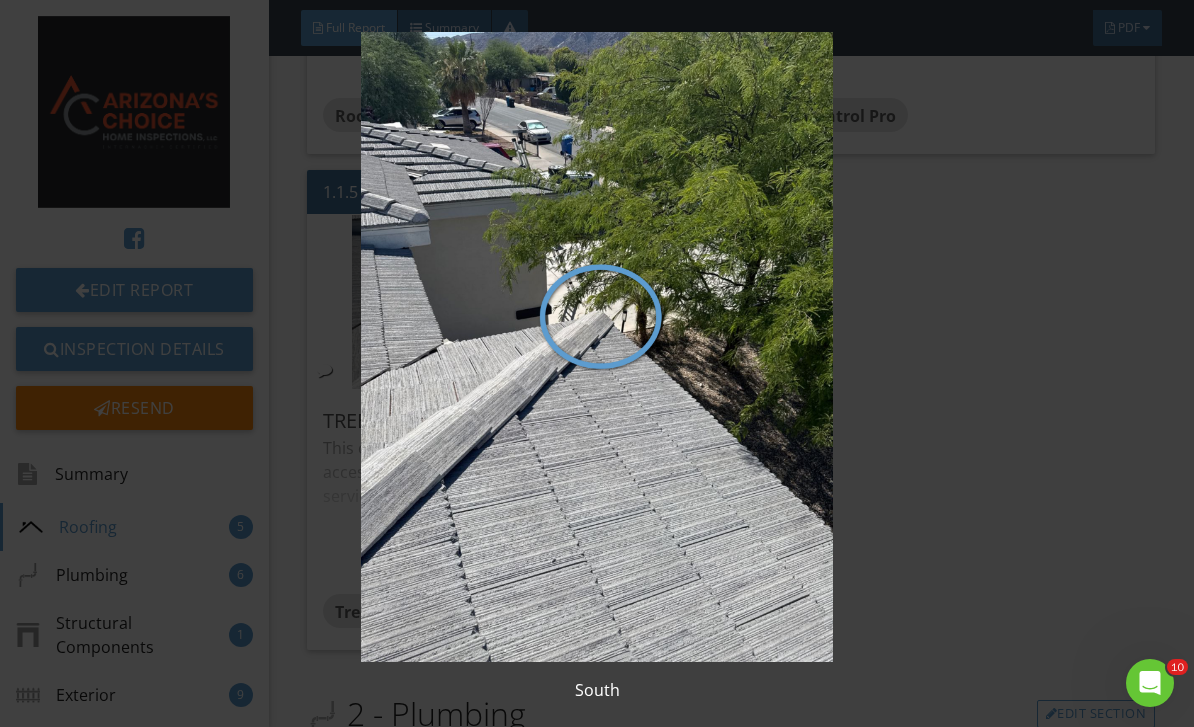 click at bounding box center [597, 347] 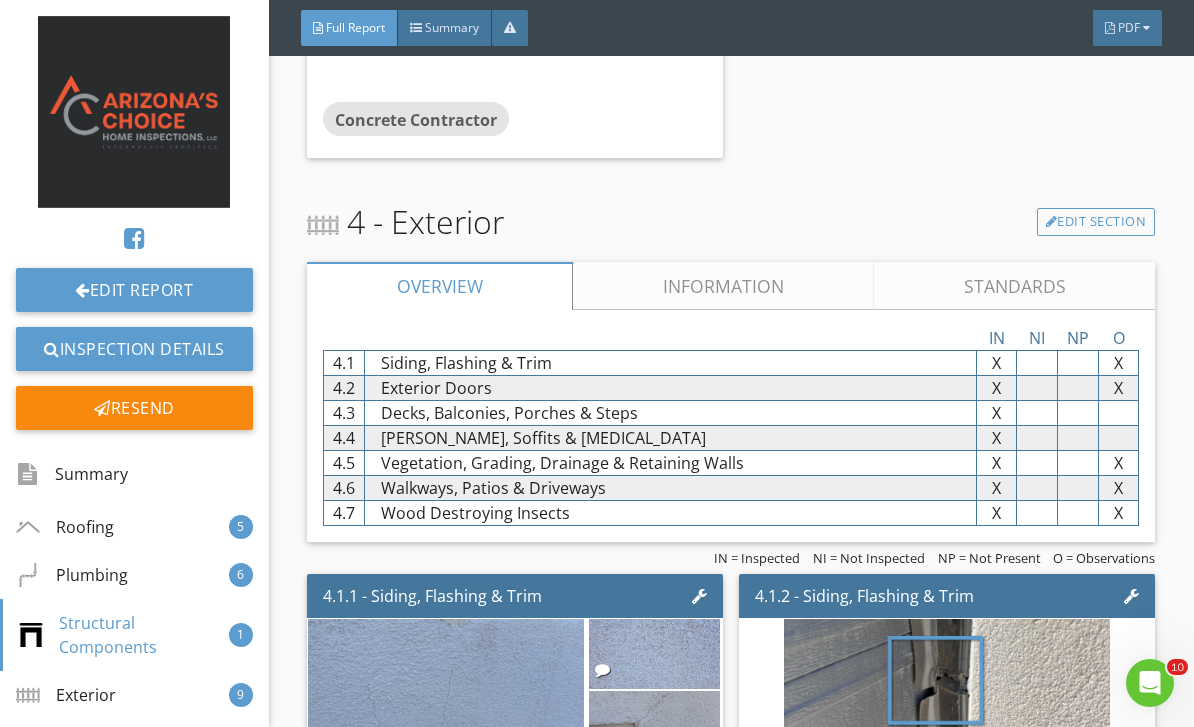 click on "Information" at bounding box center [723, 286] 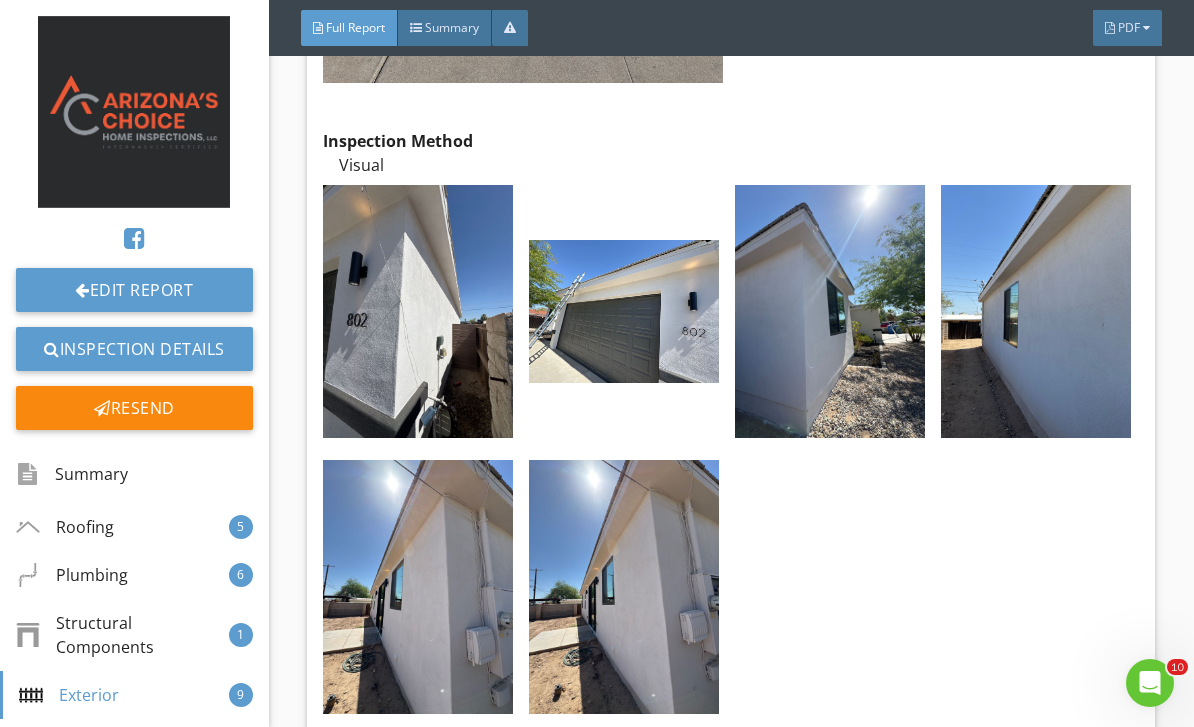 scroll, scrollTop: 6950, scrollLeft: 0, axis: vertical 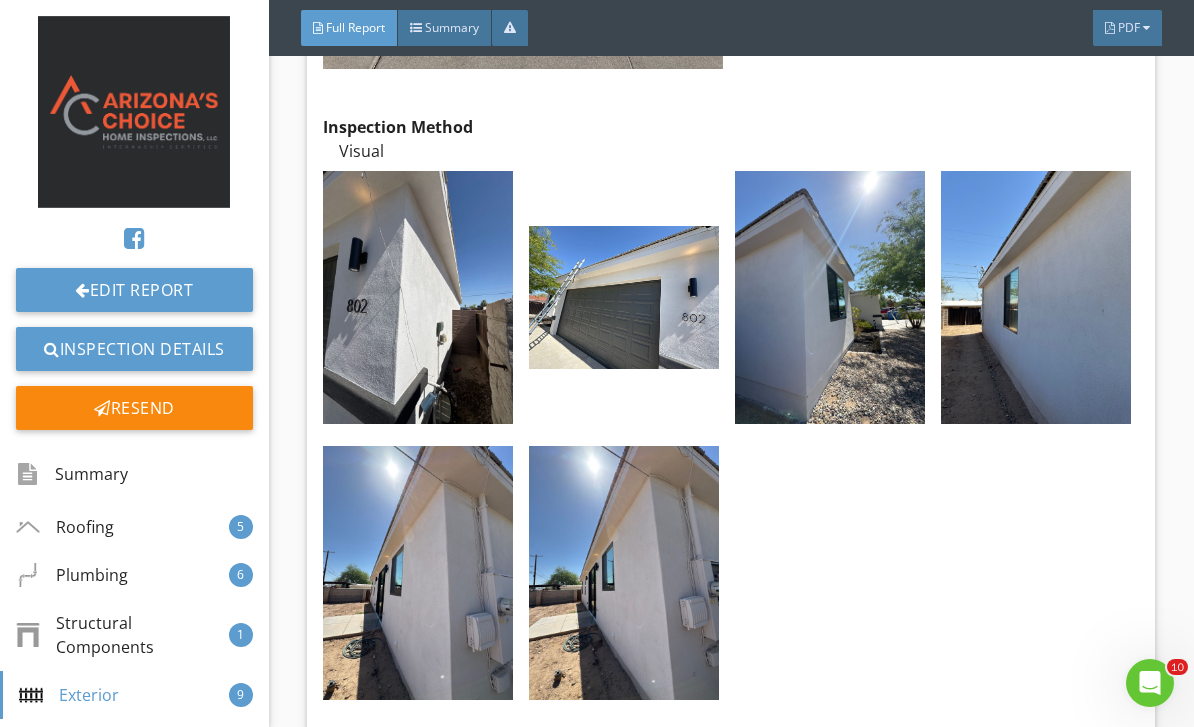 click at bounding box center (830, 297) 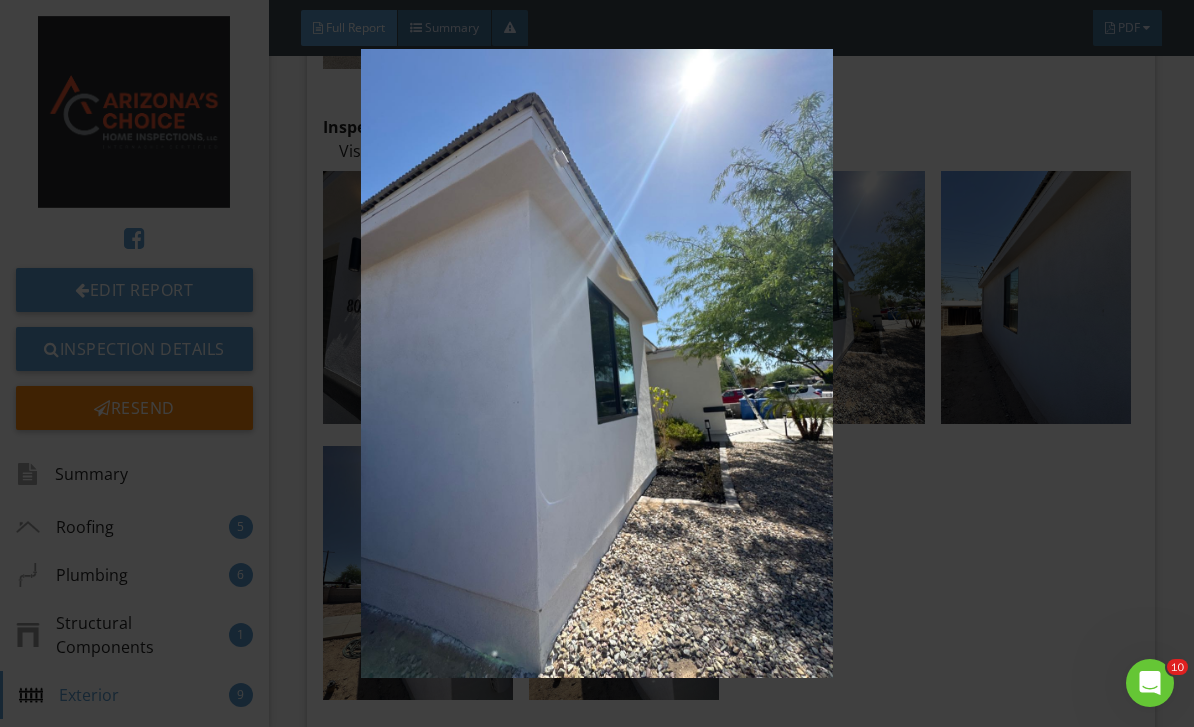click at bounding box center [597, 364] 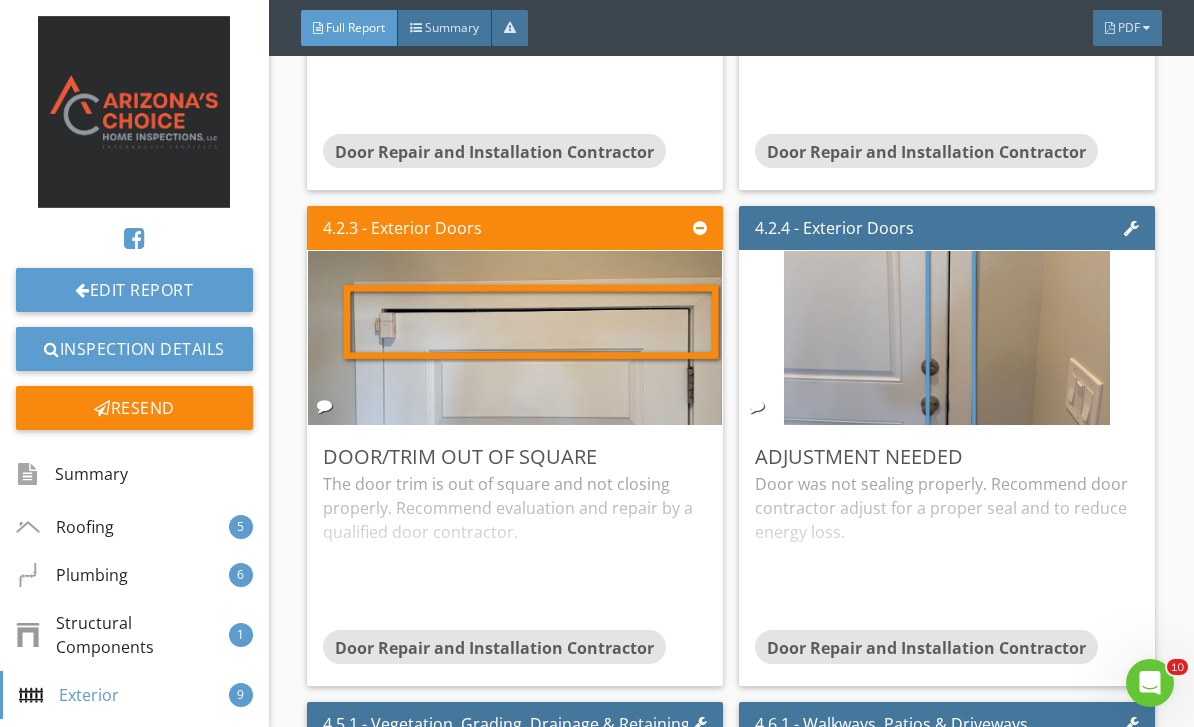 scroll, scrollTop: 8534, scrollLeft: 0, axis: vertical 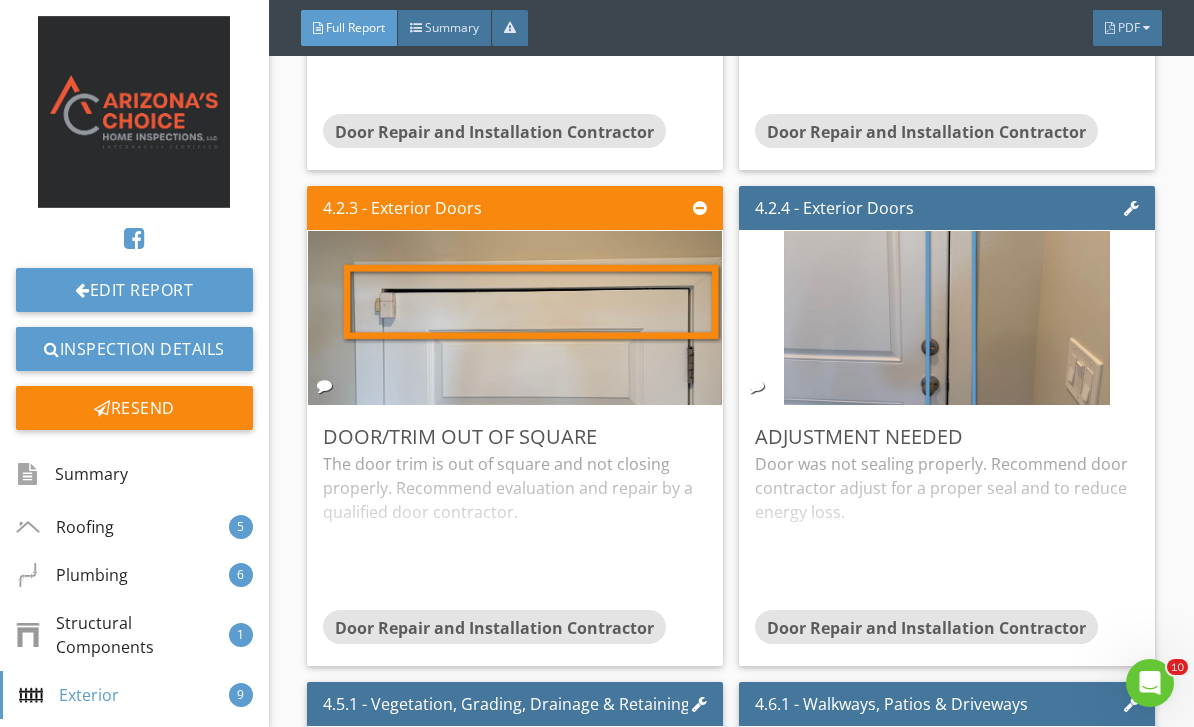 click on "Edit" at bounding box center [0, 0] 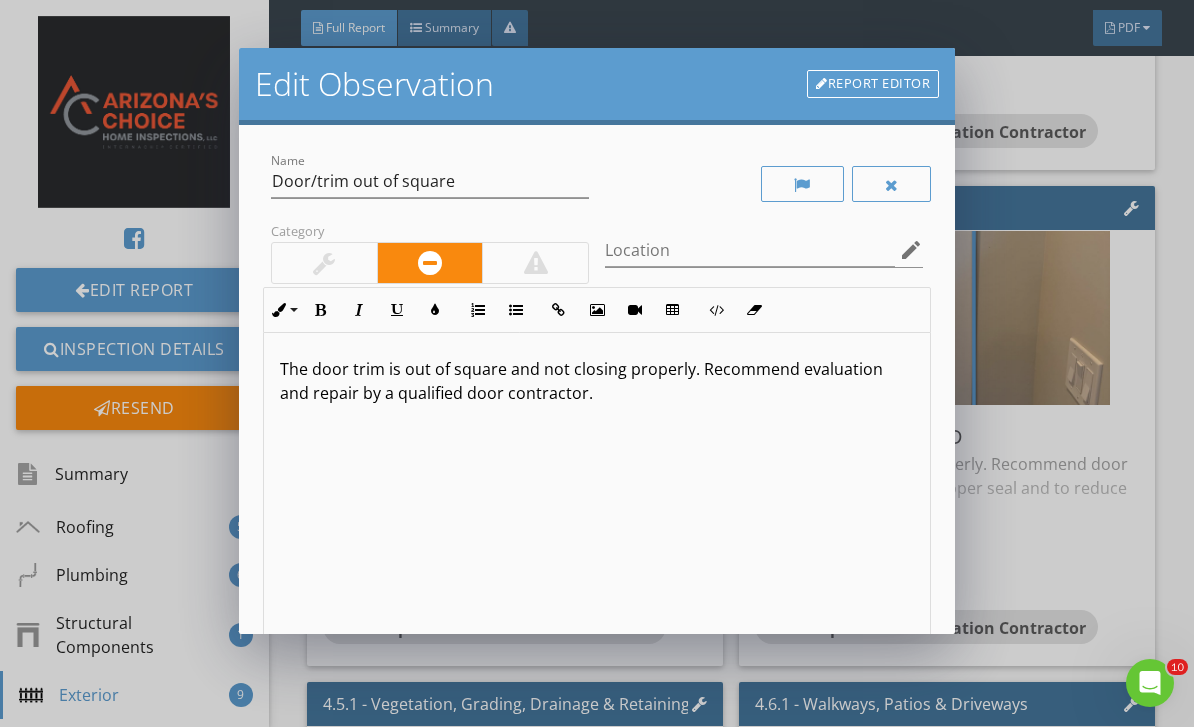click on "The door trim is out of square and not closing properly. Recommend evaluation and repair by a qualified door contractor." at bounding box center (597, 381) 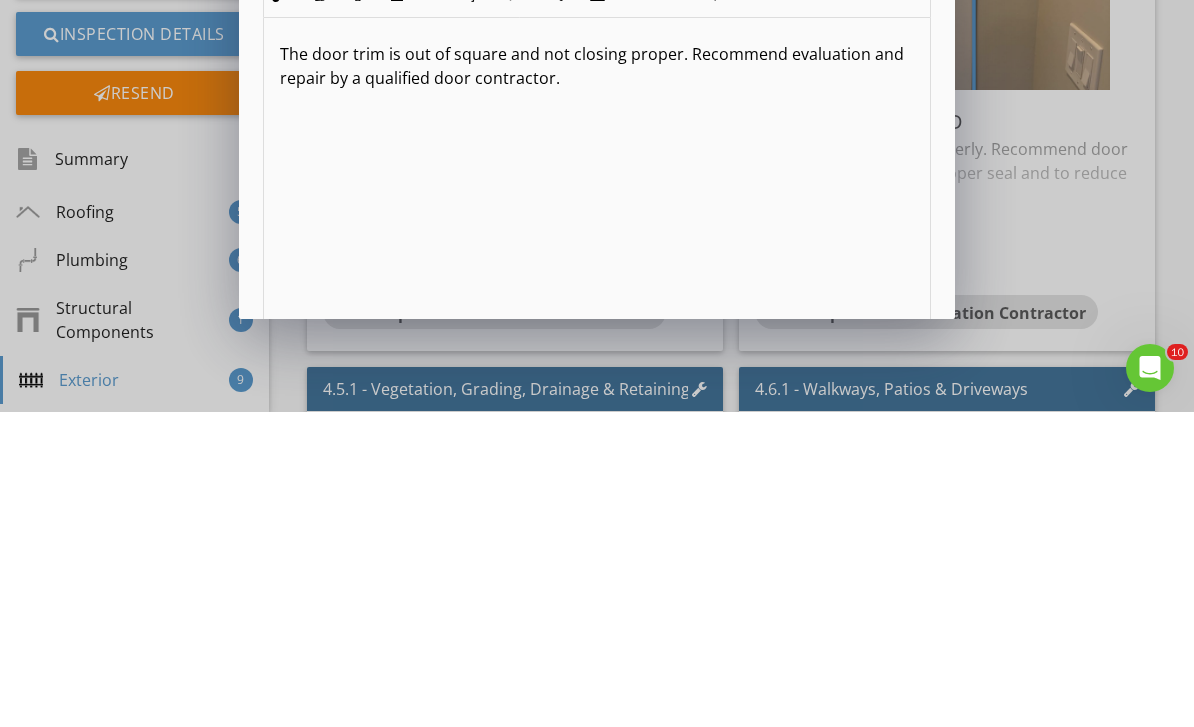 scroll, scrollTop: 64, scrollLeft: 0, axis: vertical 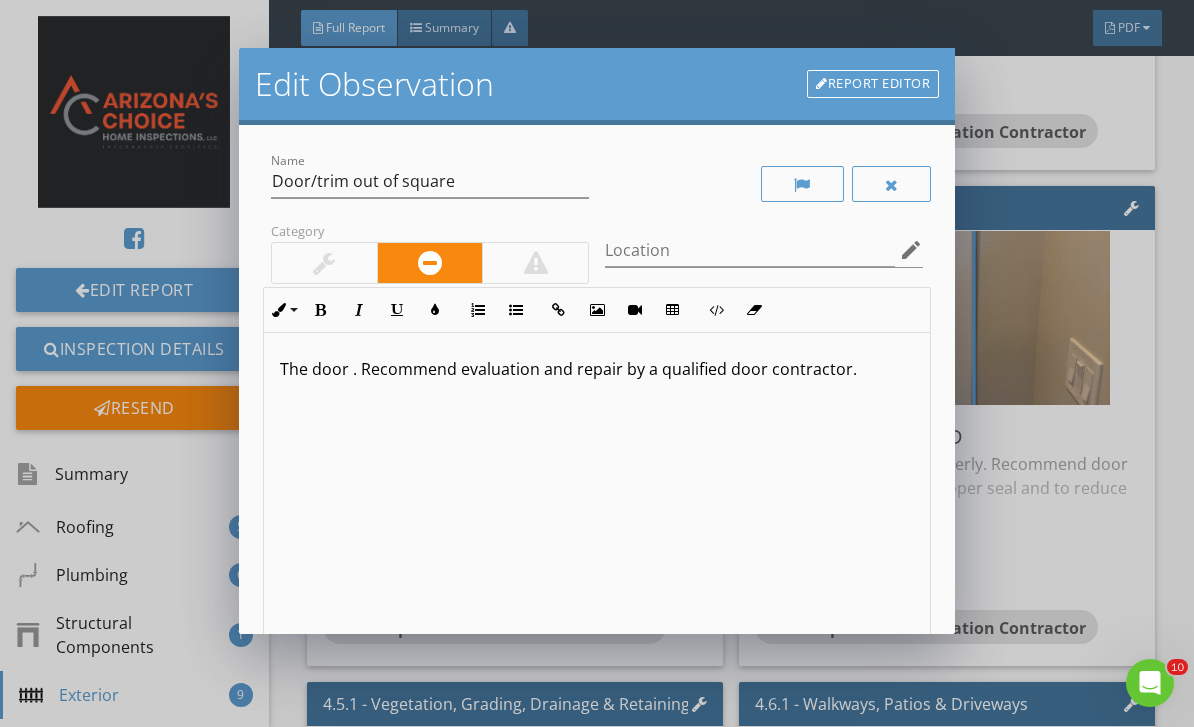 type 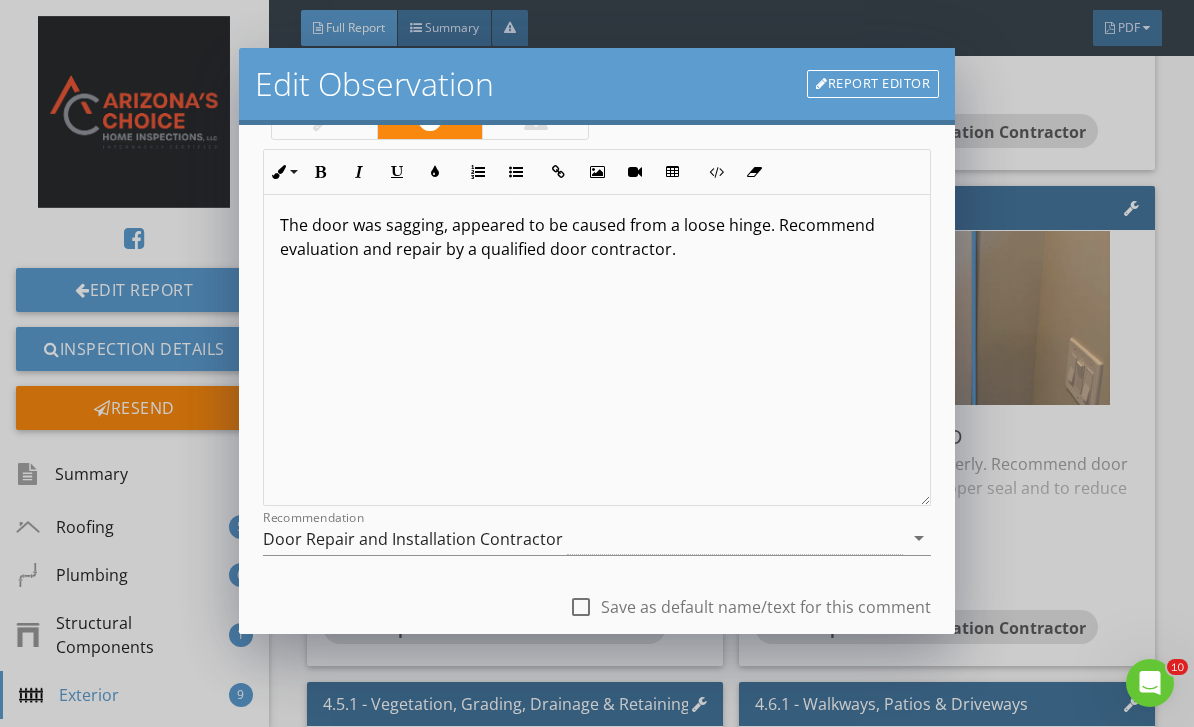 scroll, scrollTop: 171, scrollLeft: 0, axis: vertical 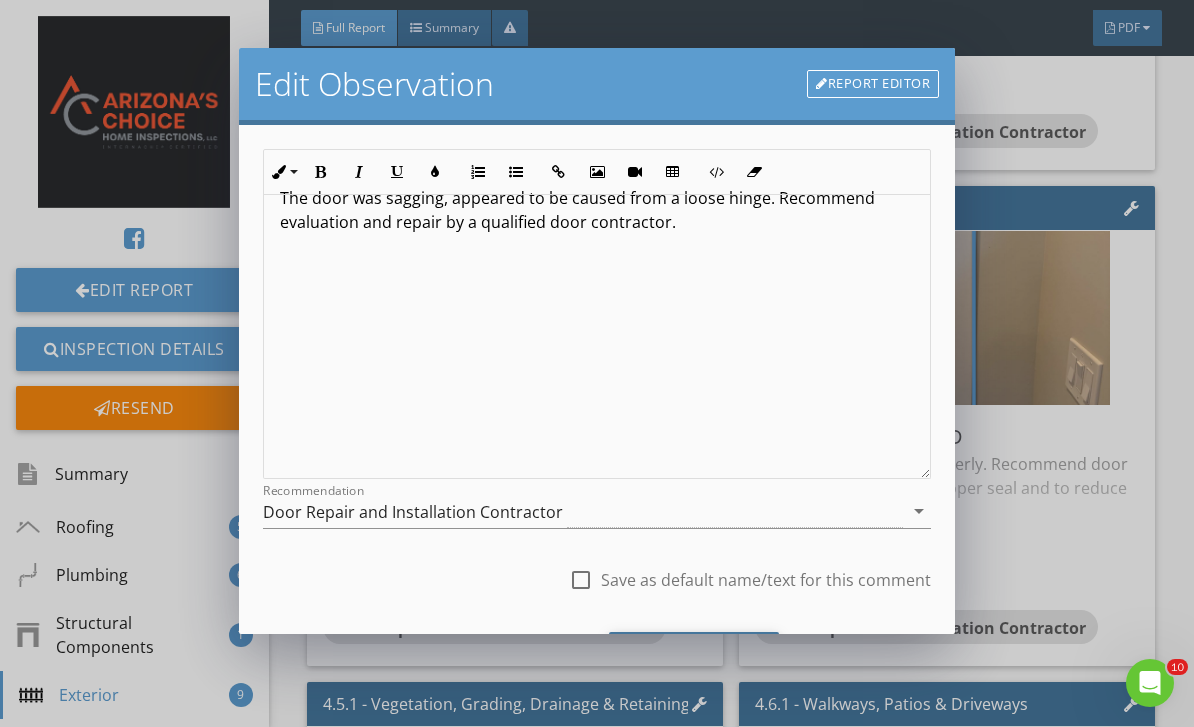 click on "Save Changes" at bounding box center (694, 659) 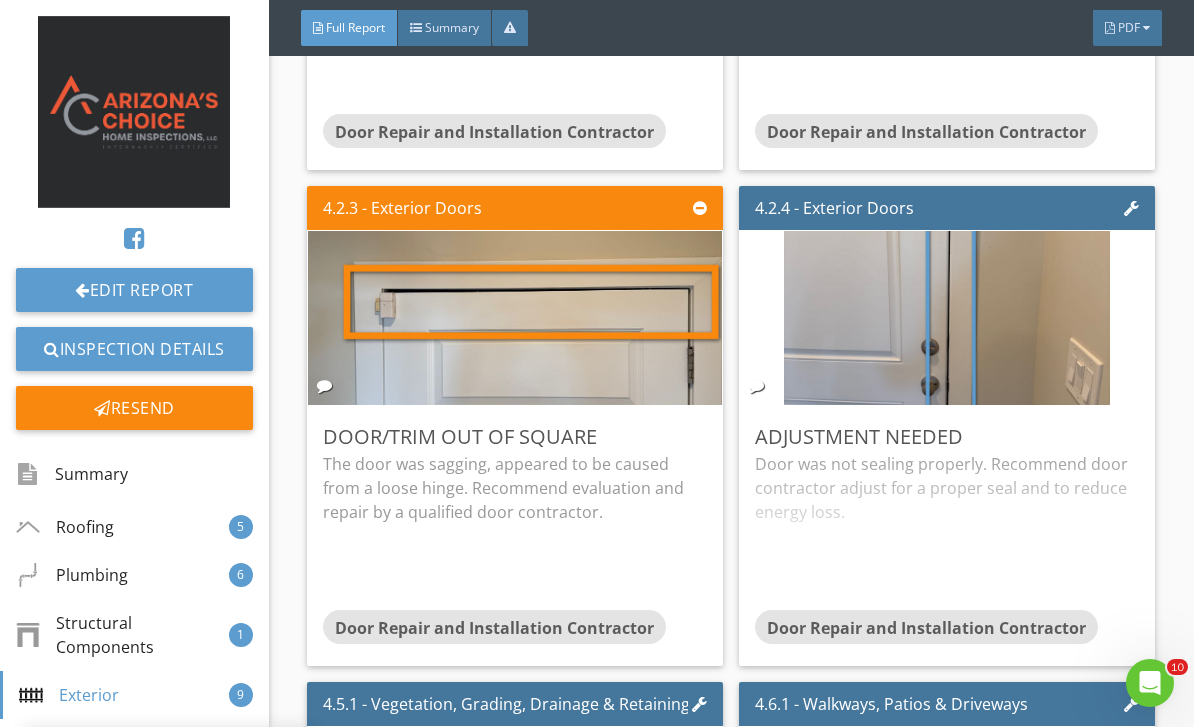 scroll, scrollTop: 0, scrollLeft: 0, axis: both 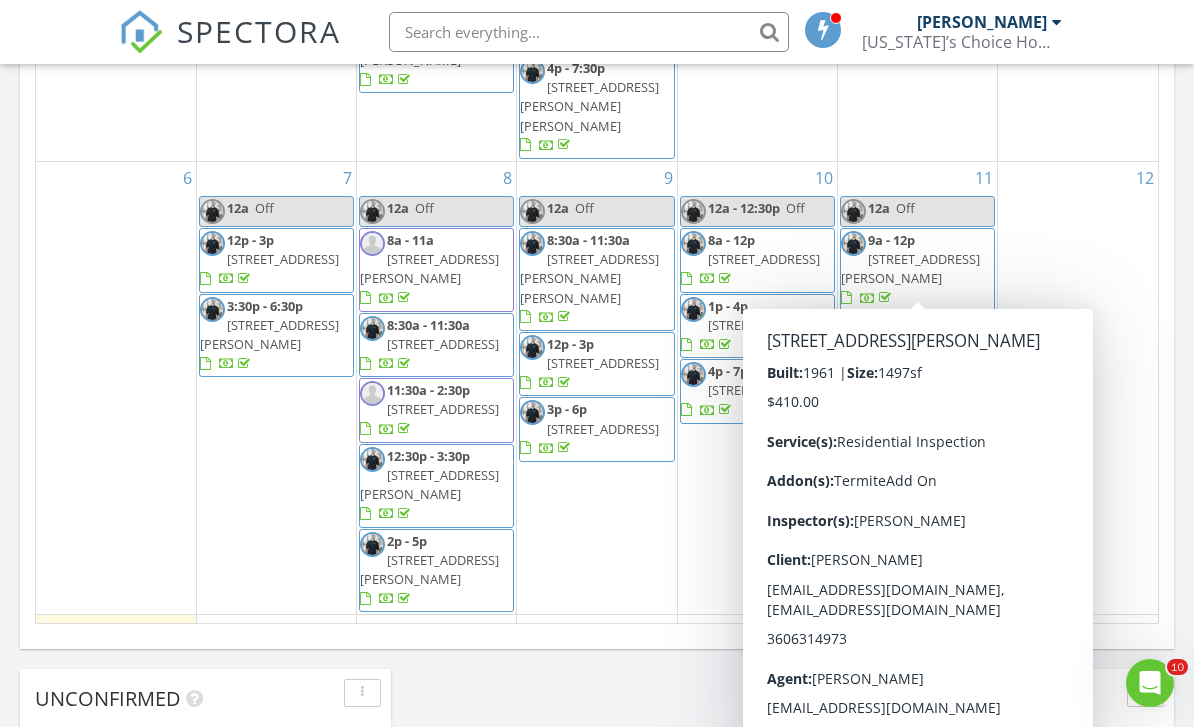 click on "10337 W Snead Dr, Sun City 85351" at bounding box center [910, 353] 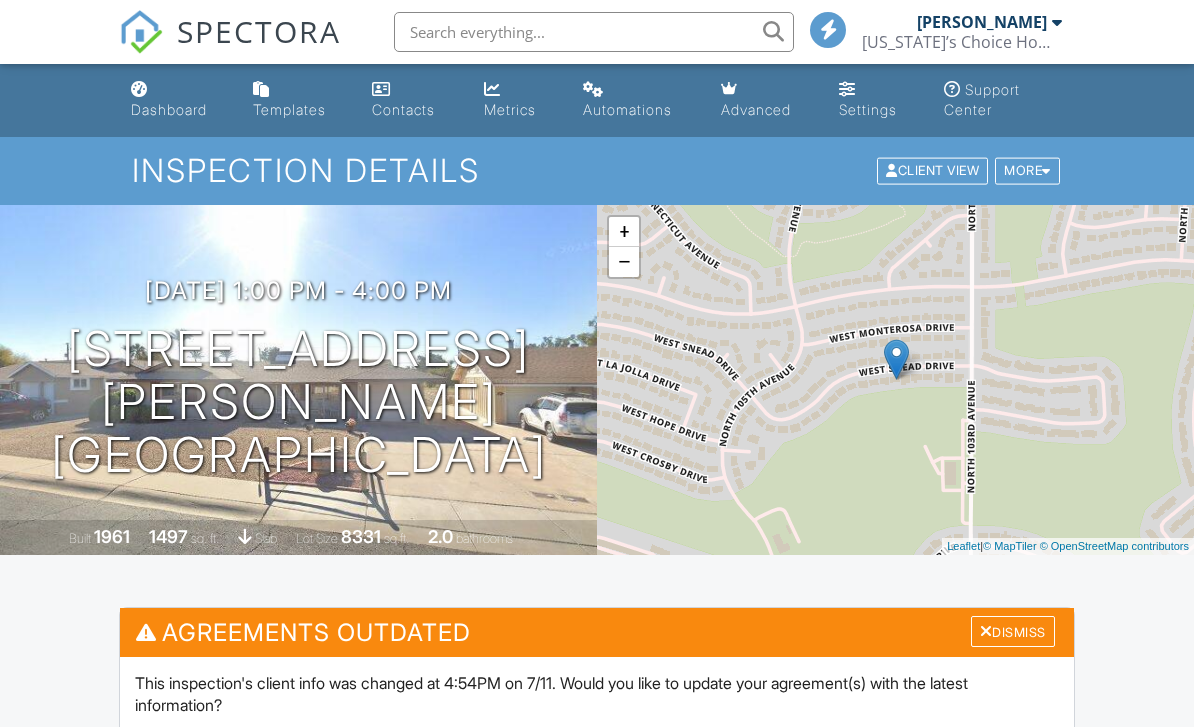 scroll, scrollTop: 0, scrollLeft: 0, axis: both 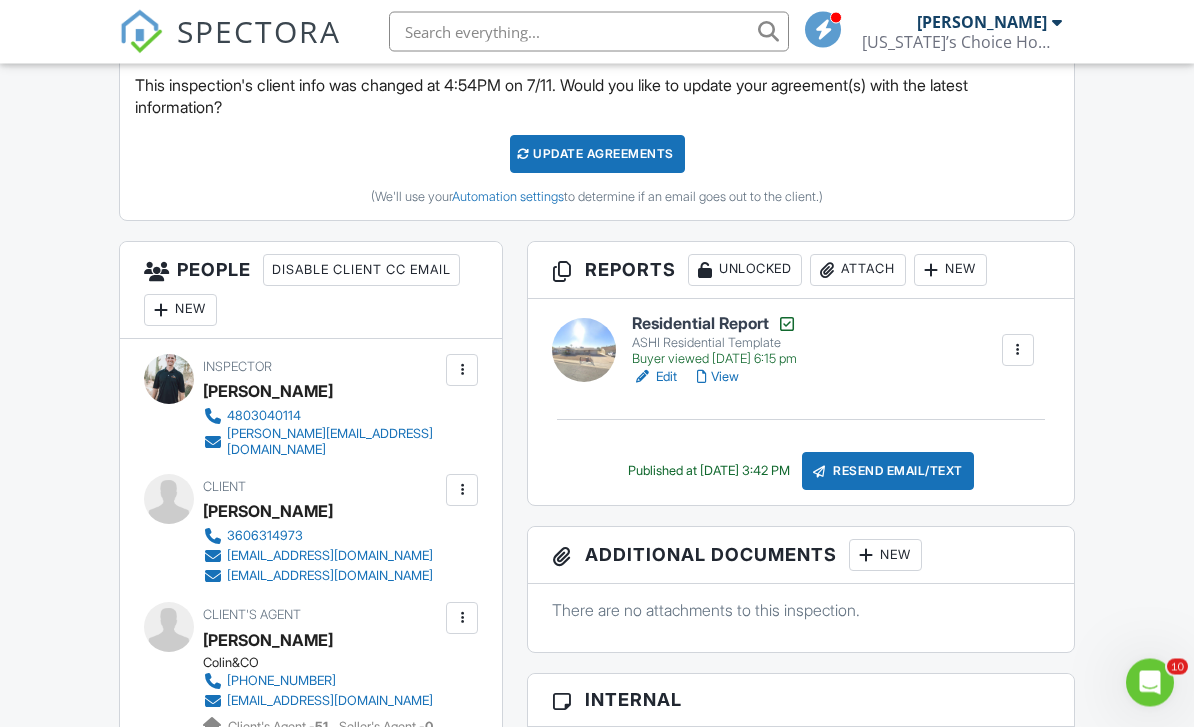click on "View" at bounding box center [718, 378] 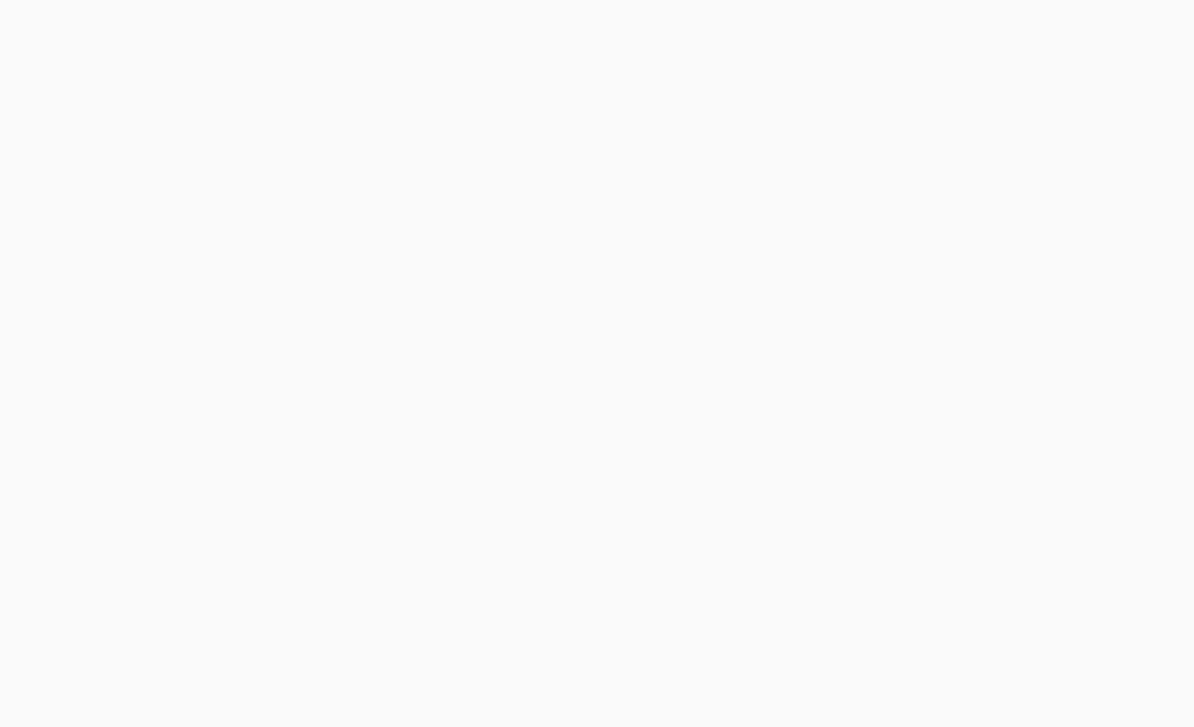 scroll, scrollTop: 0, scrollLeft: 0, axis: both 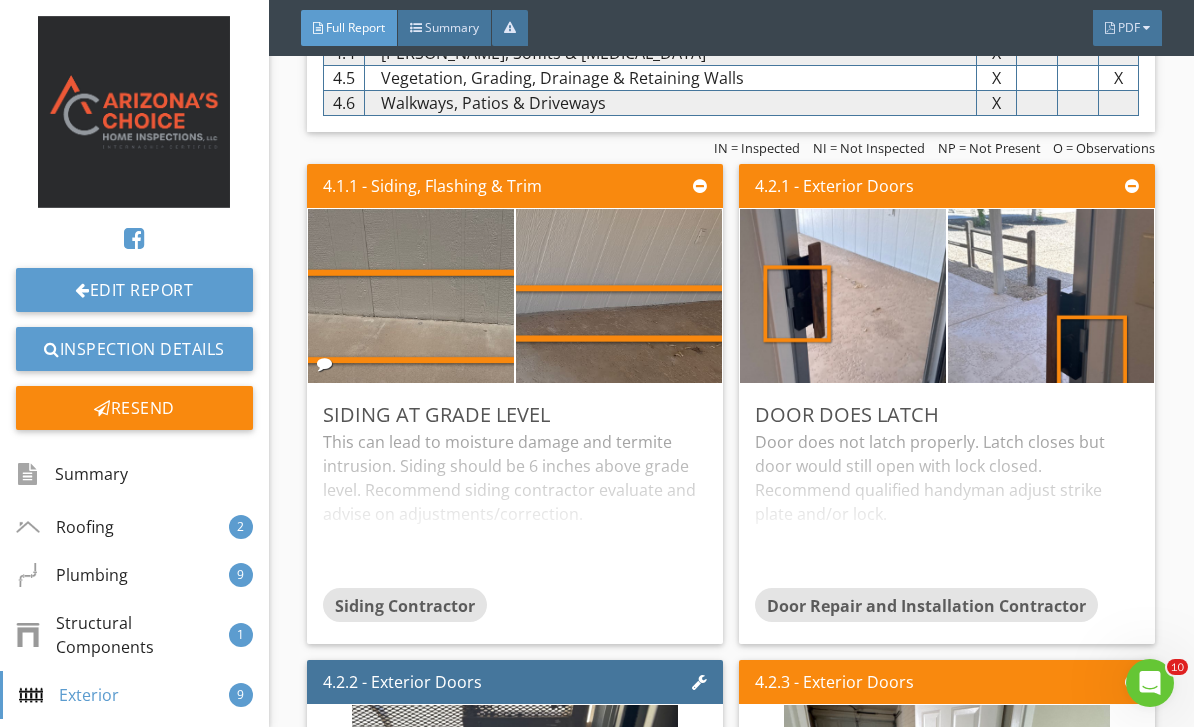 click at bounding box center (619, 296) 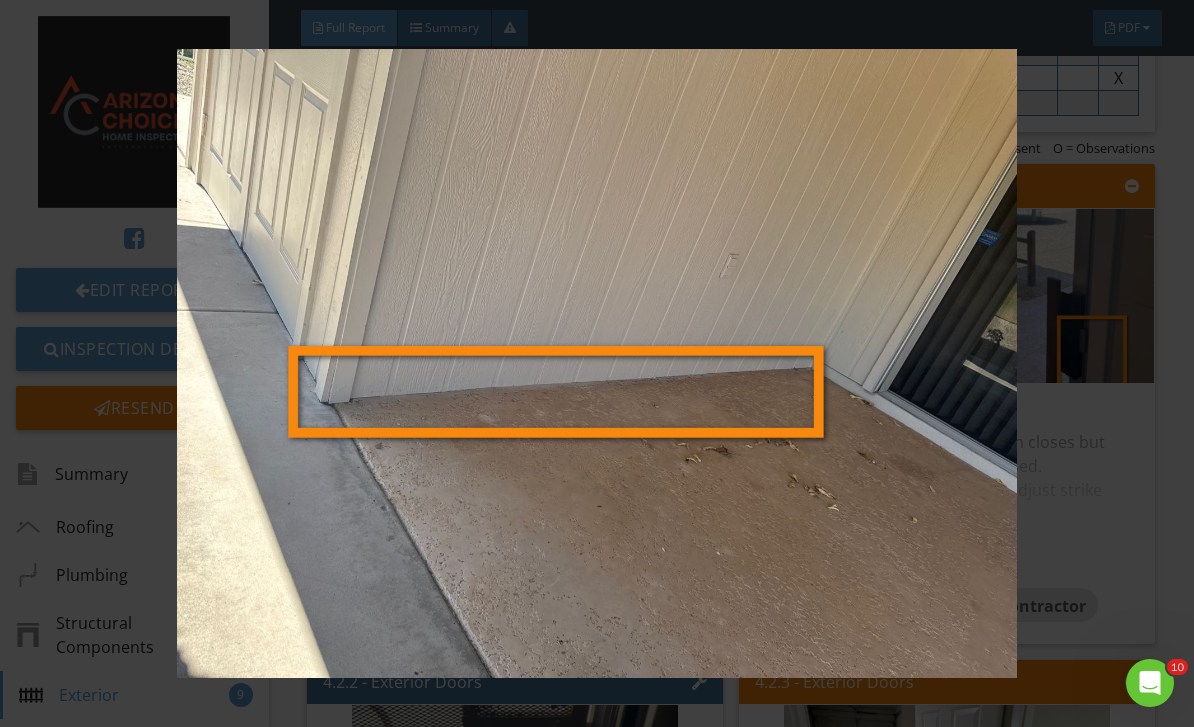 click at bounding box center [597, 364] 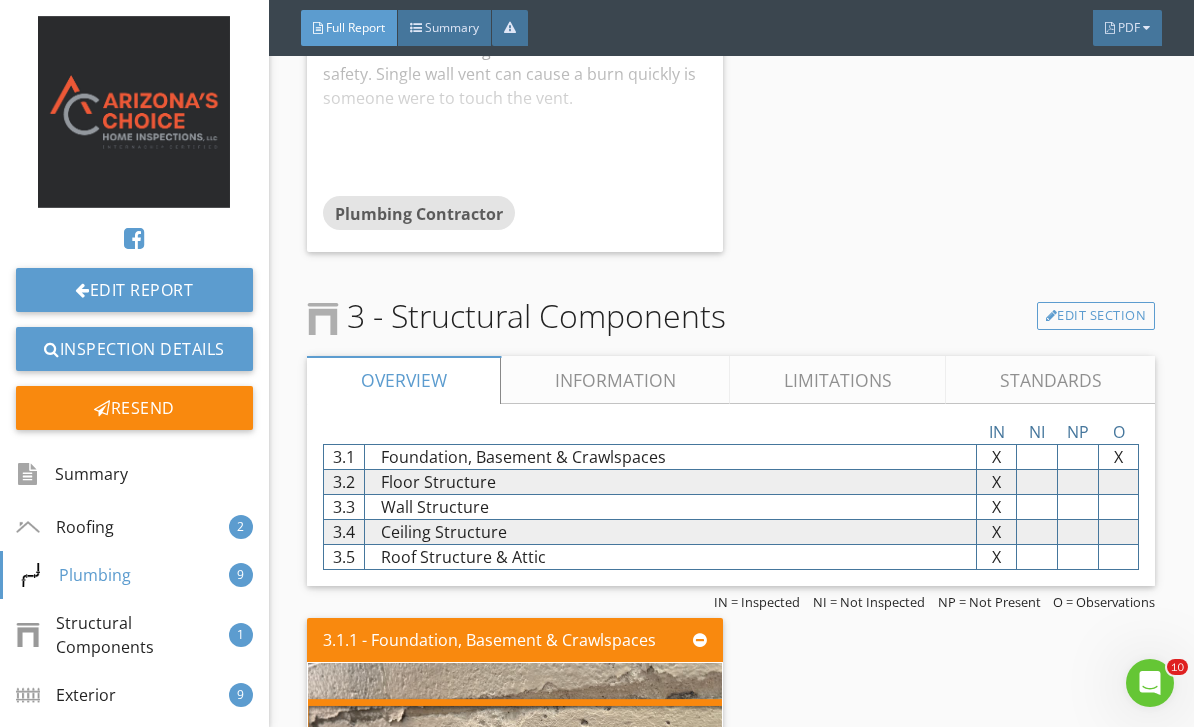 scroll, scrollTop: 4153, scrollLeft: 0, axis: vertical 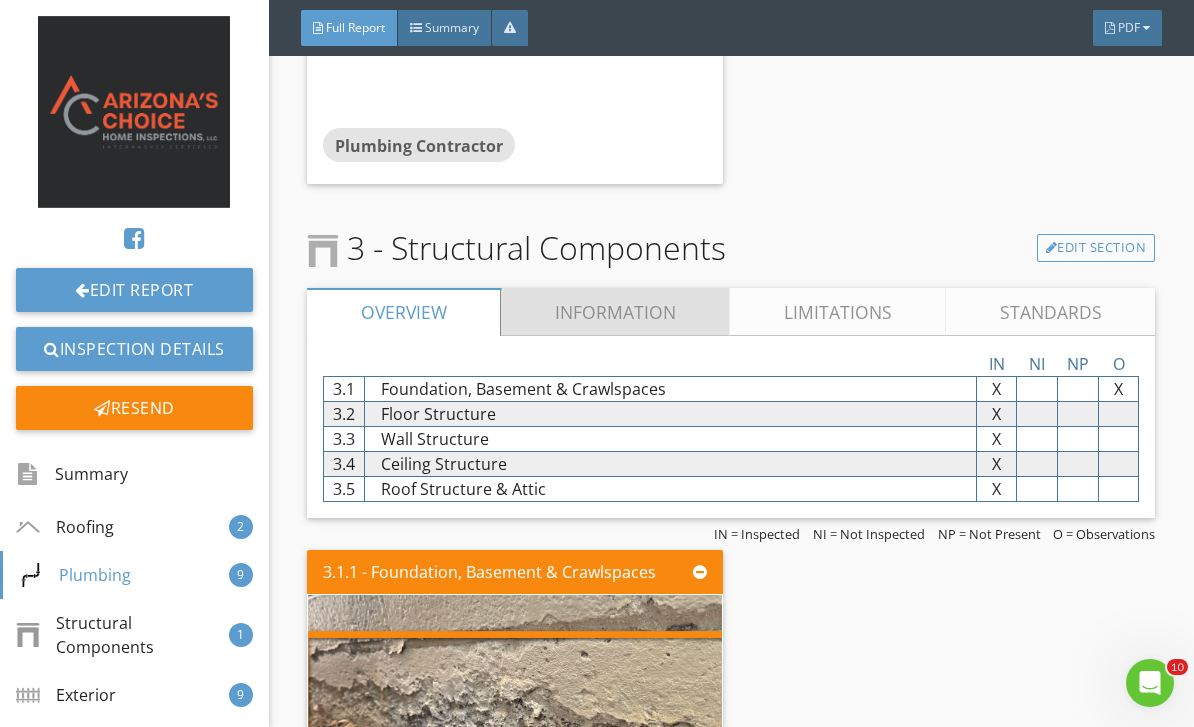 click on "Information" at bounding box center (615, 312) 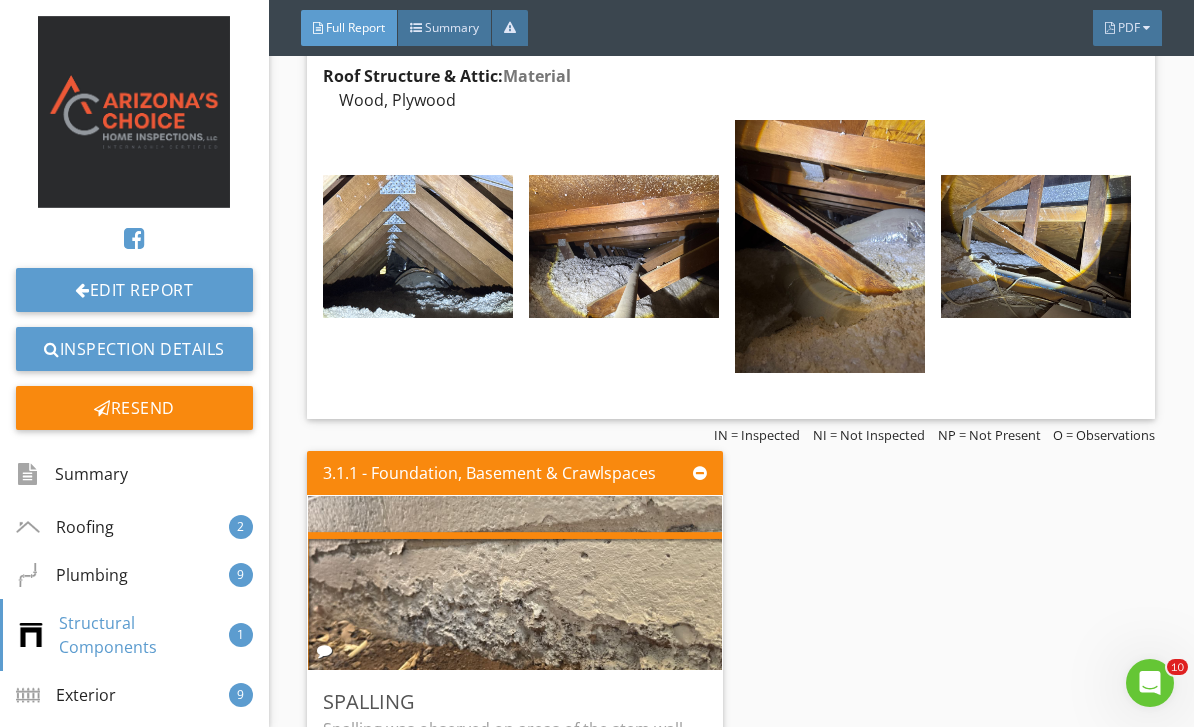 scroll, scrollTop: 5810, scrollLeft: 0, axis: vertical 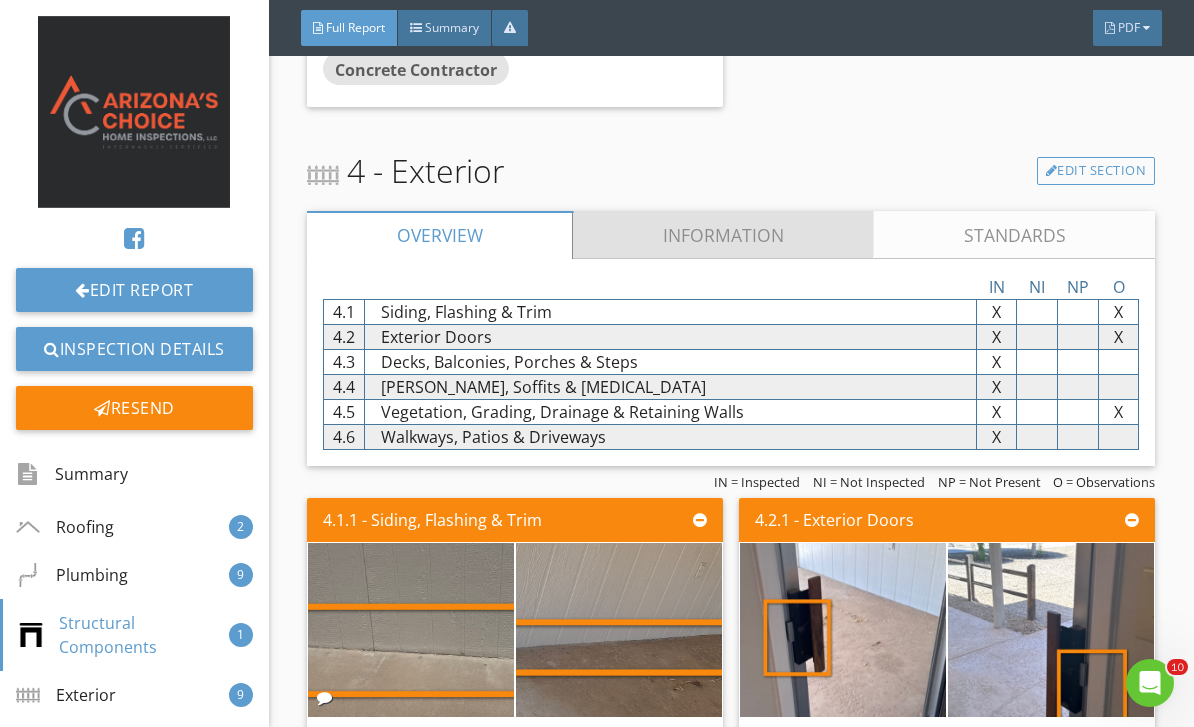 click on "Information" at bounding box center (723, 235) 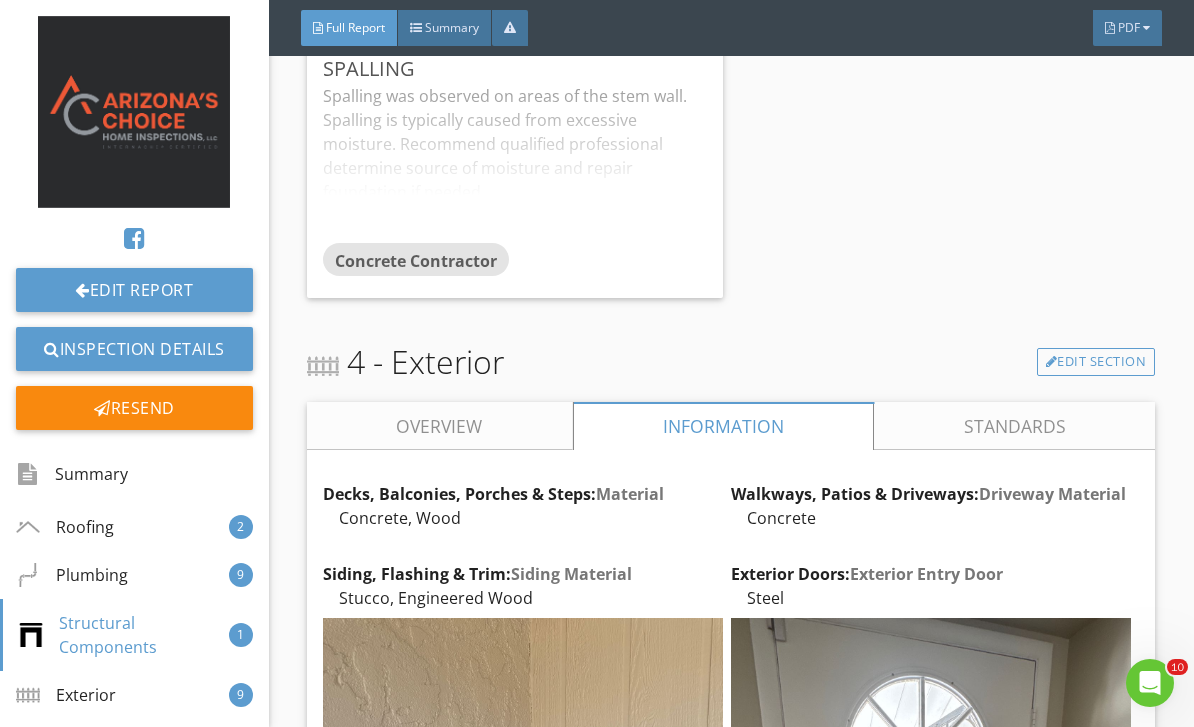 scroll, scrollTop: 6185, scrollLeft: 0, axis: vertical 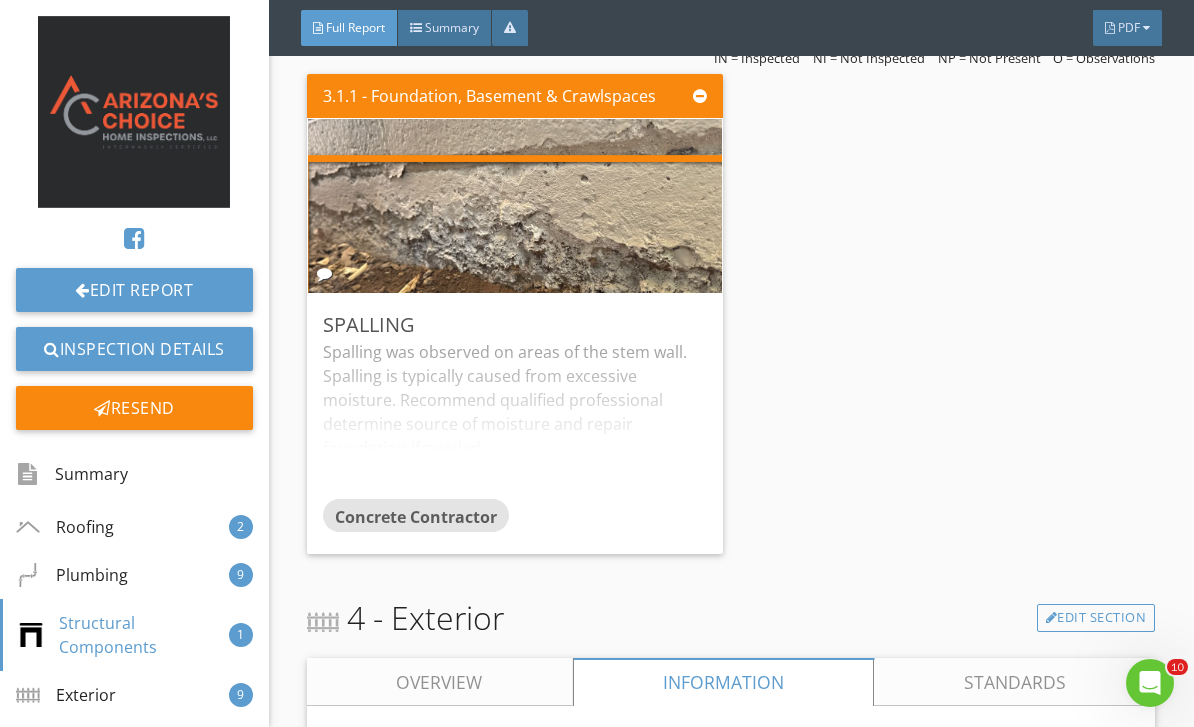 click on "Overview" at bounding box center [440, 682] 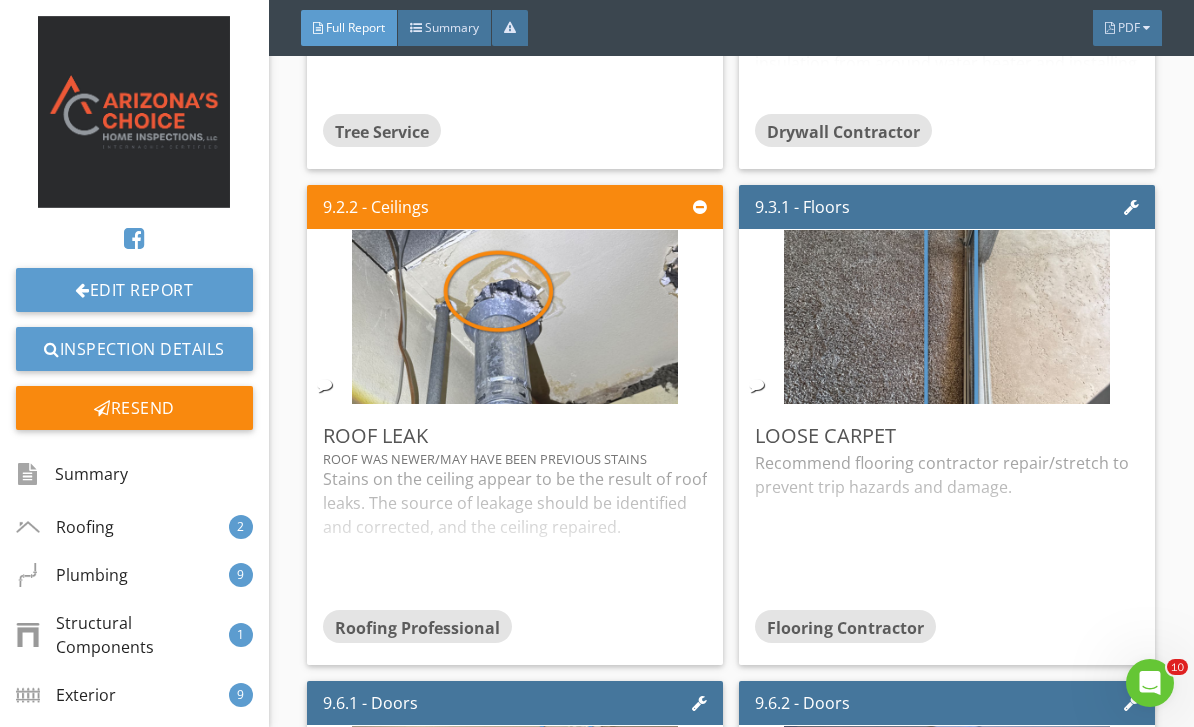 scroll, scrollTop: 14798, scrollLeft: 0, axis: vertical 